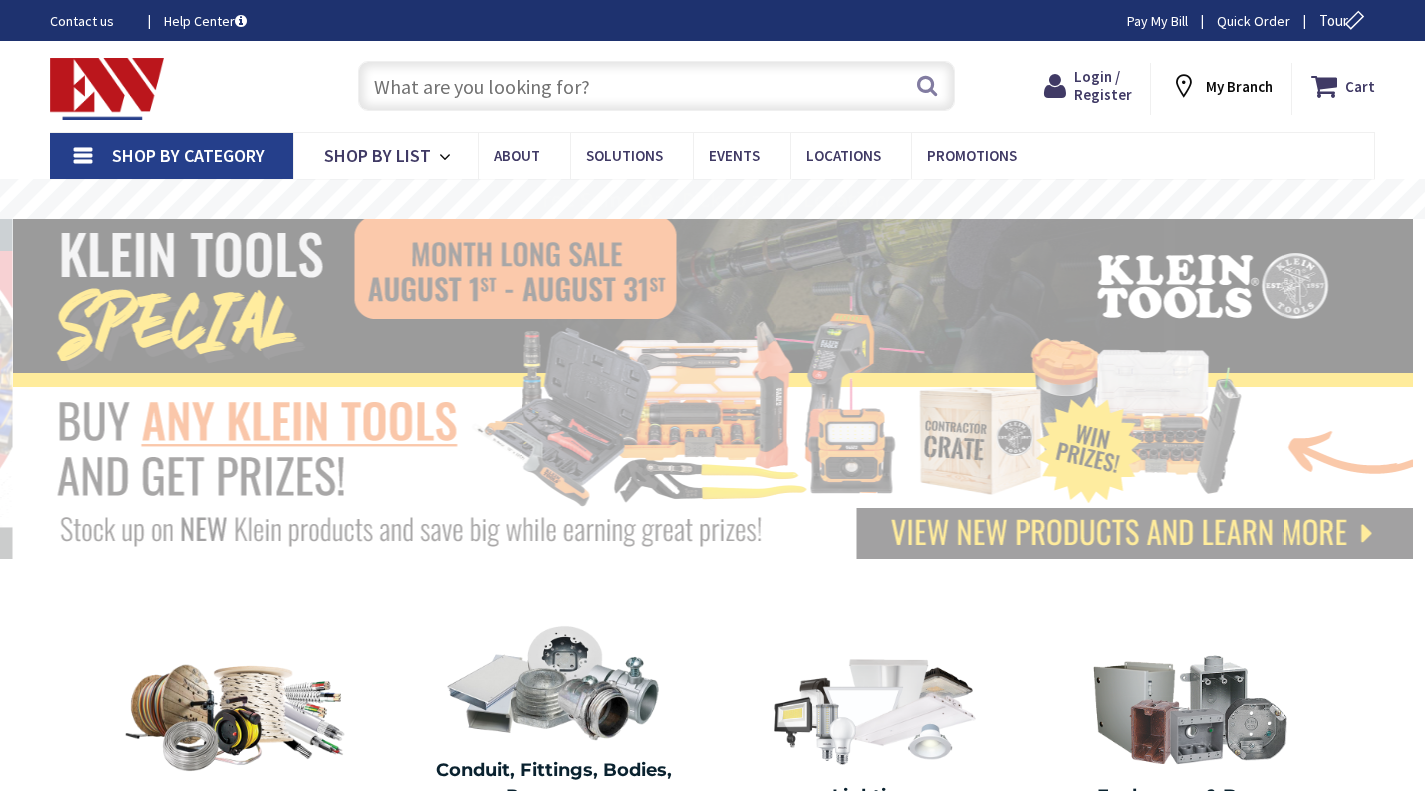 scroll, scrollTop: 0, scrollLeft: 0, axis: both 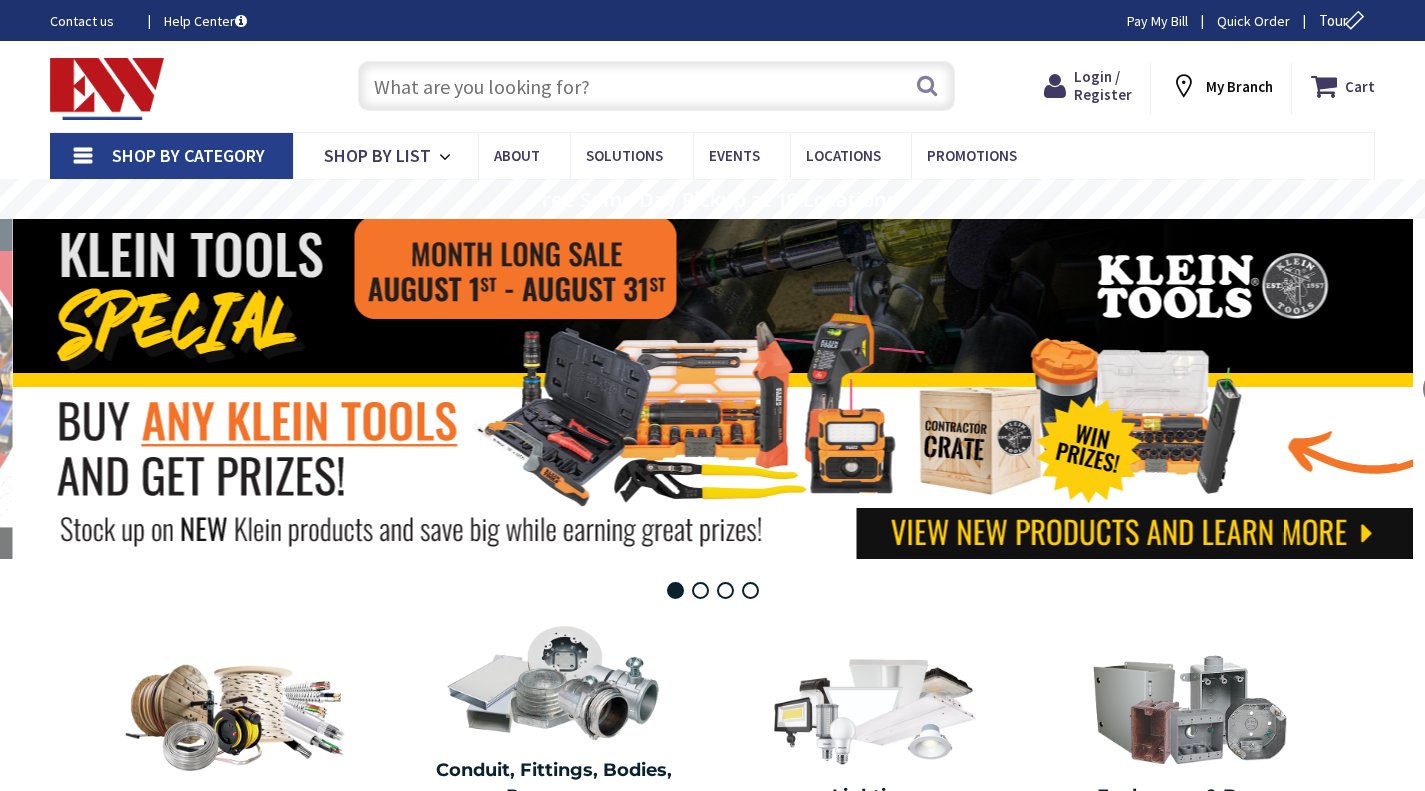 click at bounding box center [656, 86] 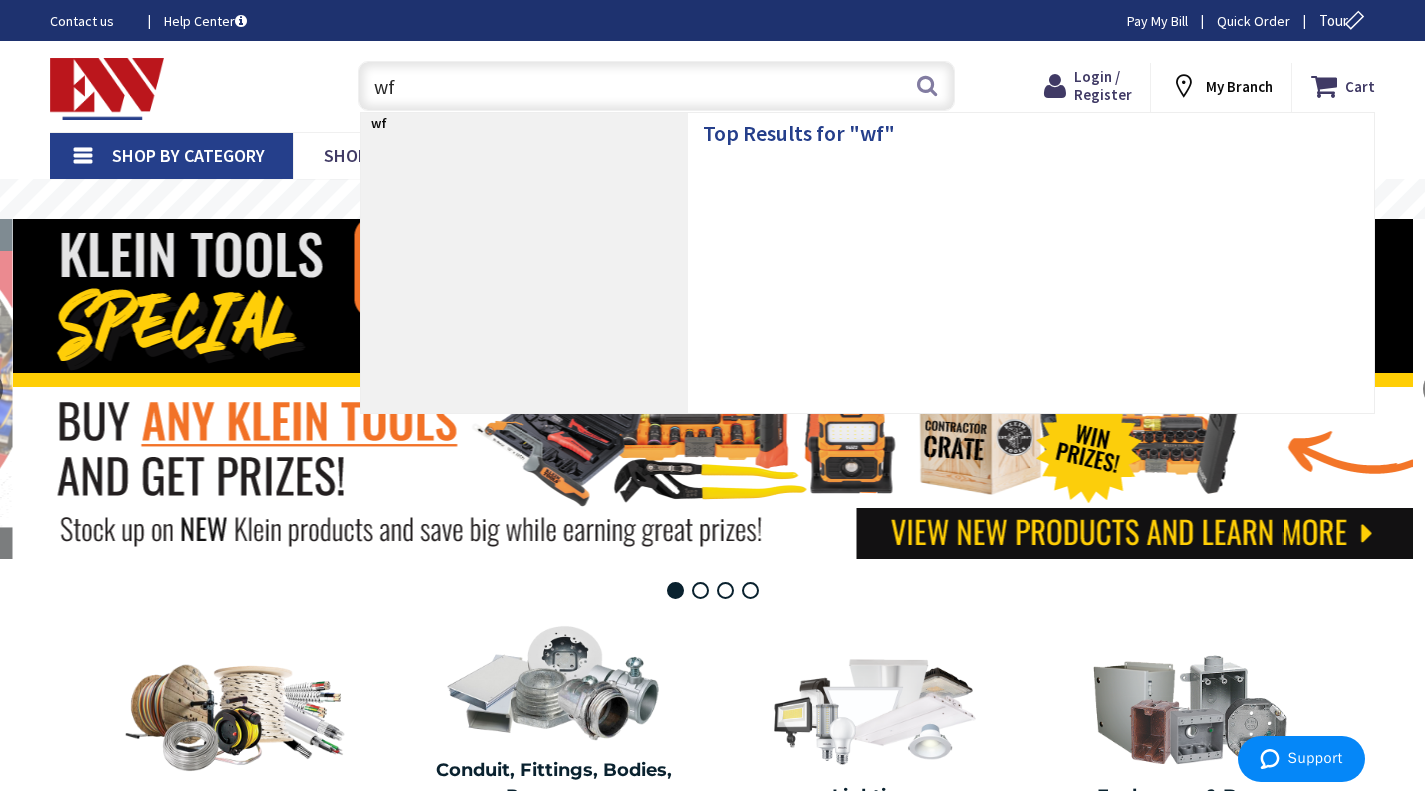 scroll, scrollTop: 0, scrollLeft: 0, axis: both 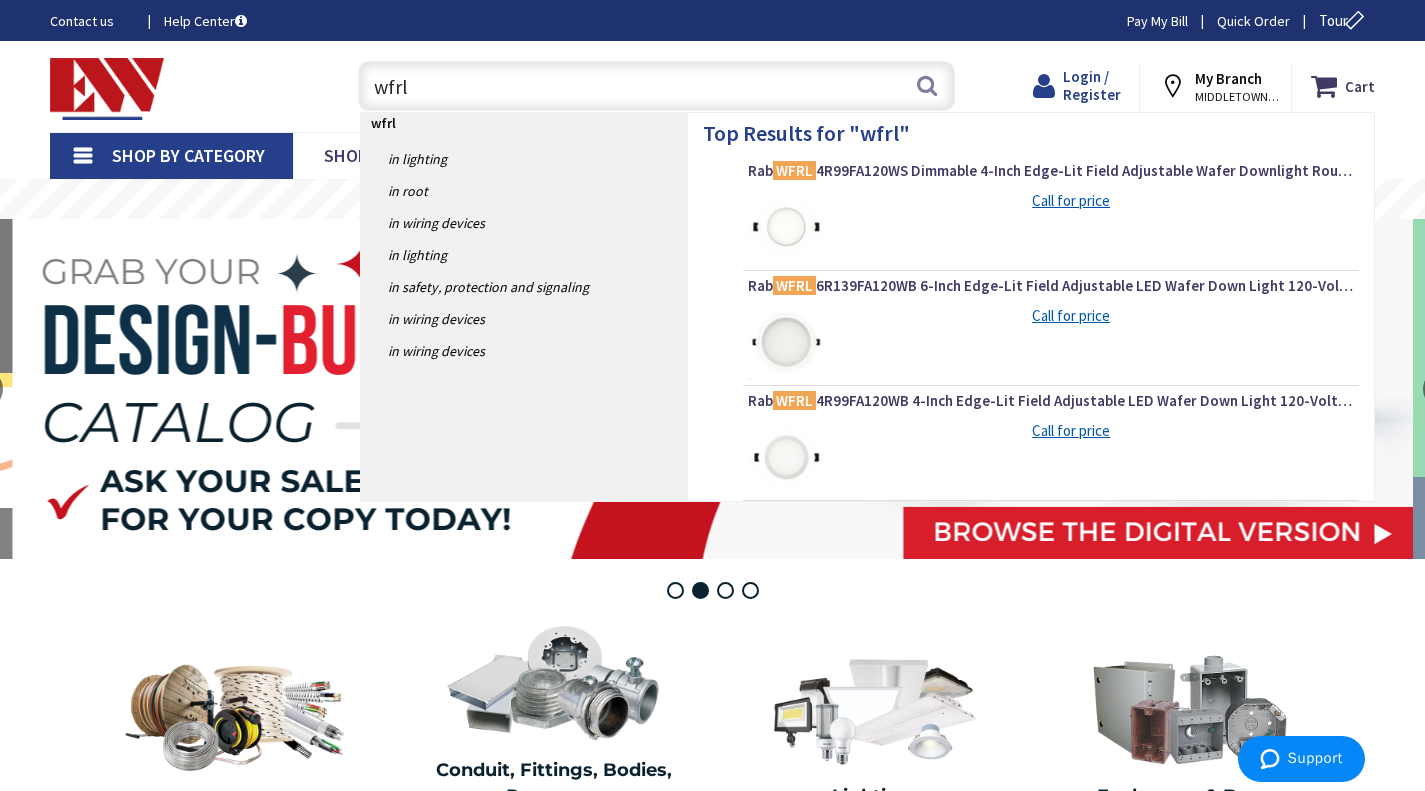 type on "wfrl" 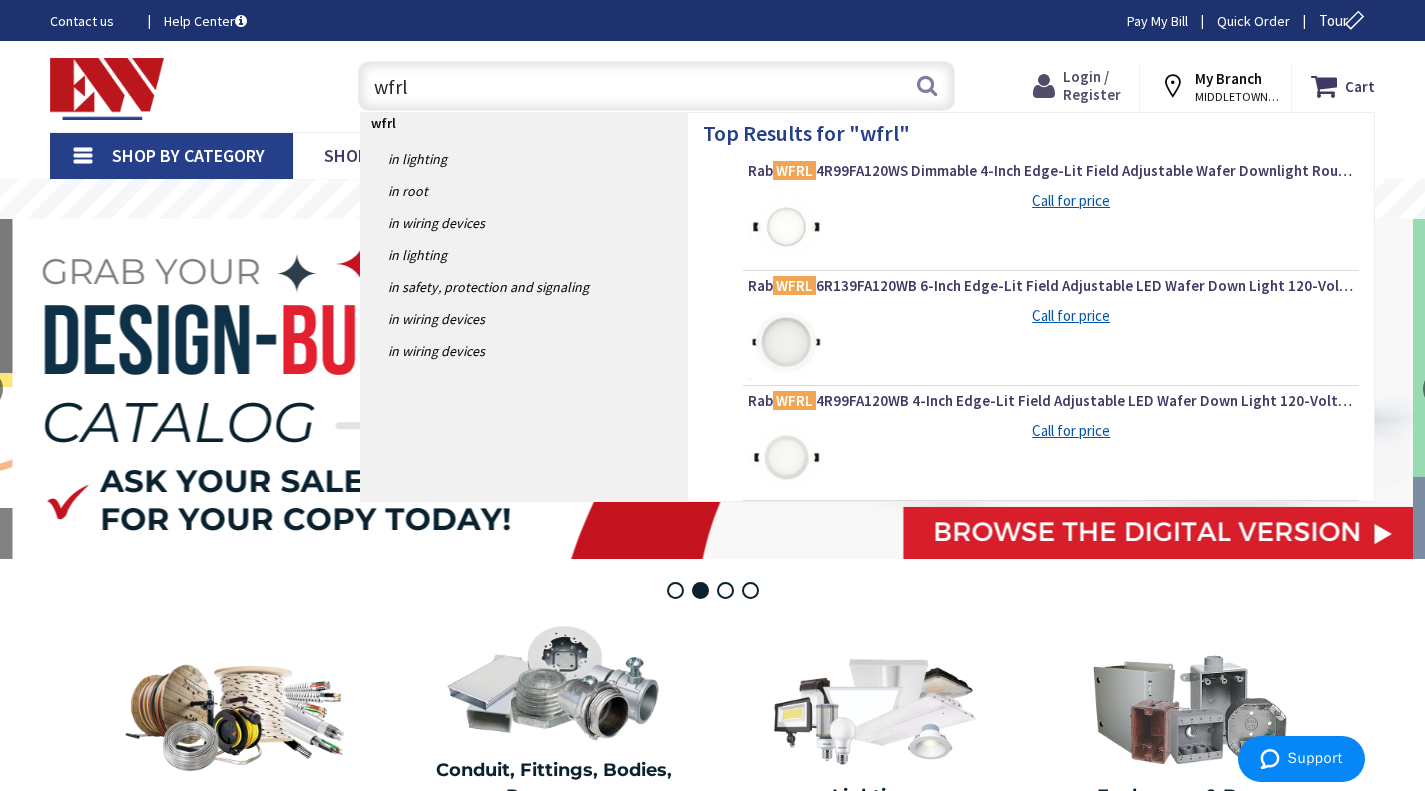click on "Login / Register" at bounding box center (1092, 85) 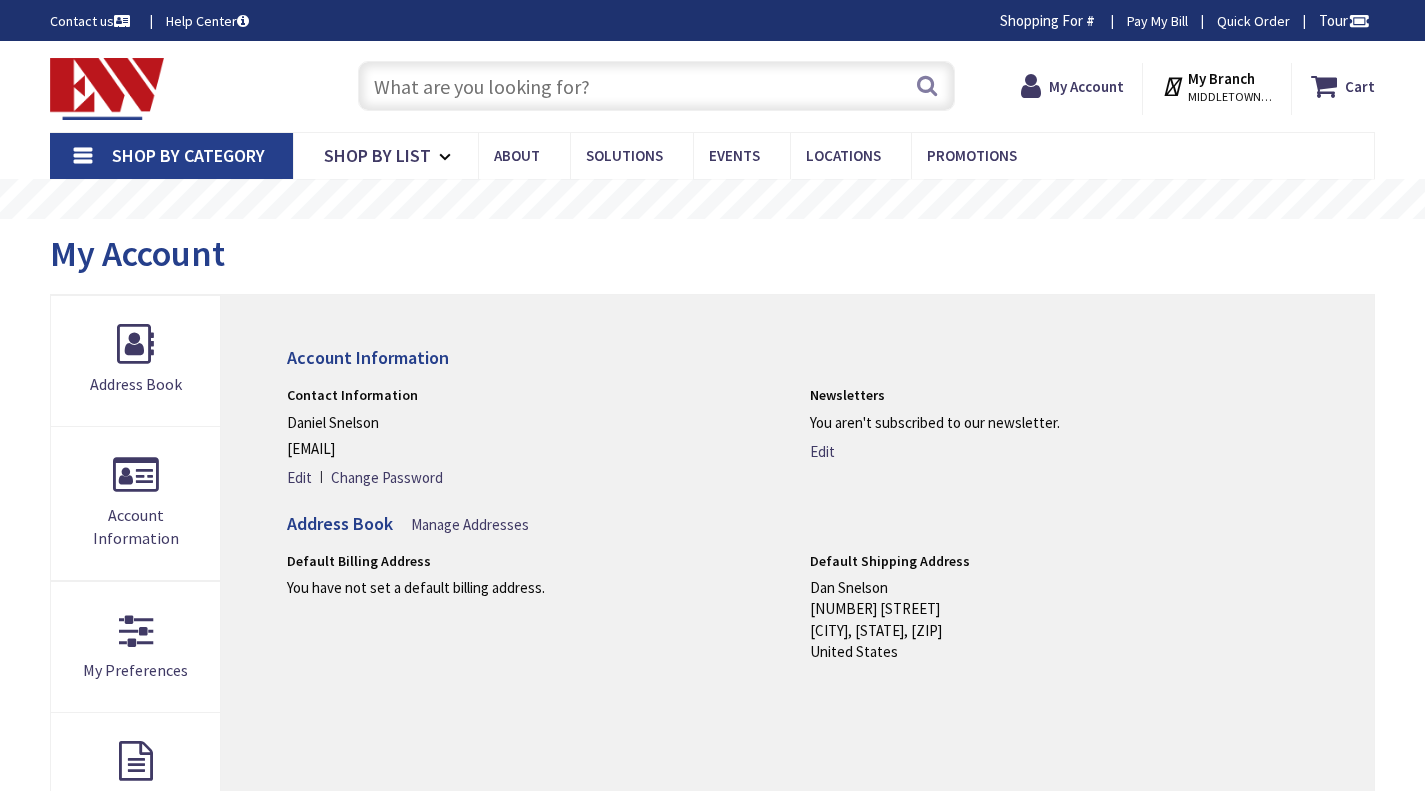 scroll, scrollTop: 0, scrollLeft: 0, axis: both 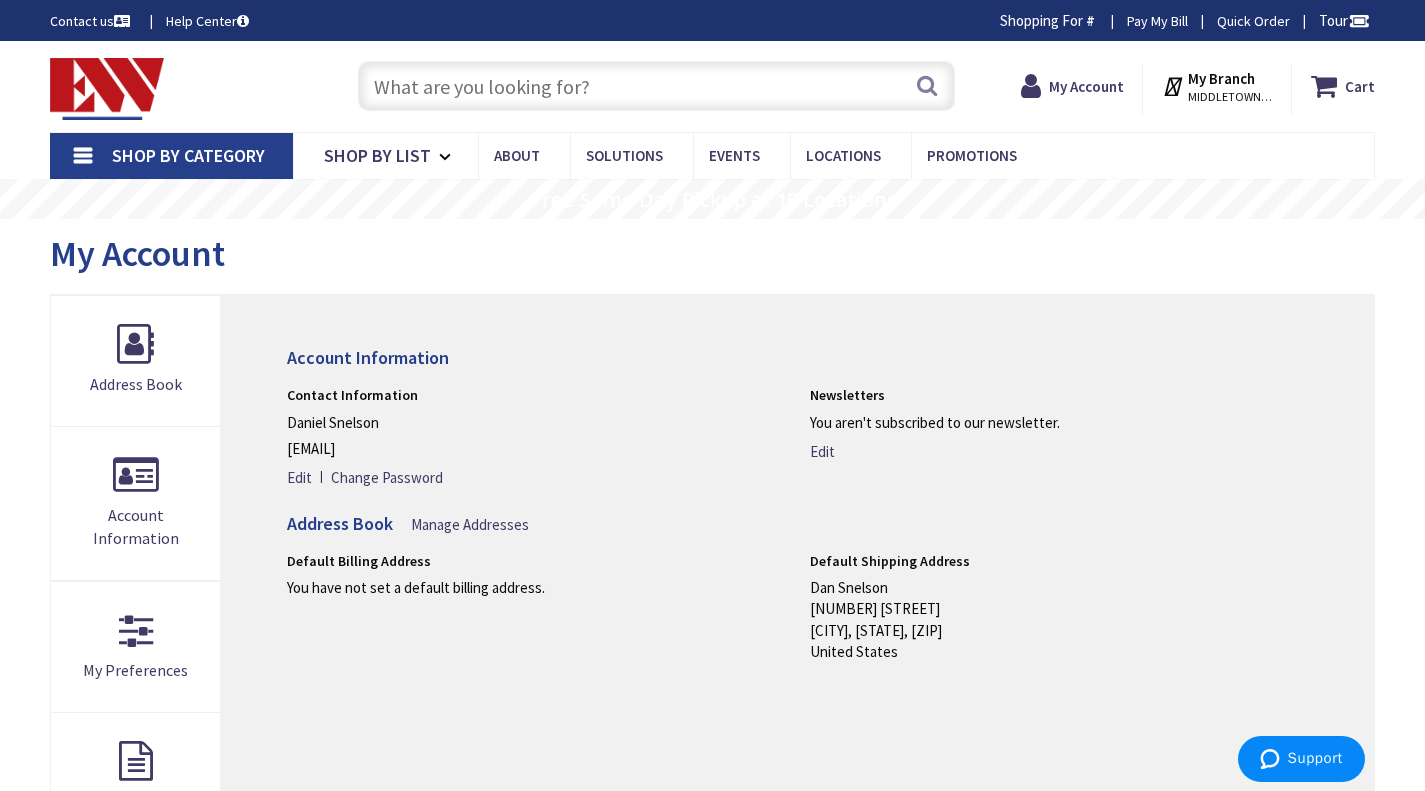drag, startPoint x: 408, startPoint y: 453, endPoint x: 287, endPoint y: 454, distance: 121.004135 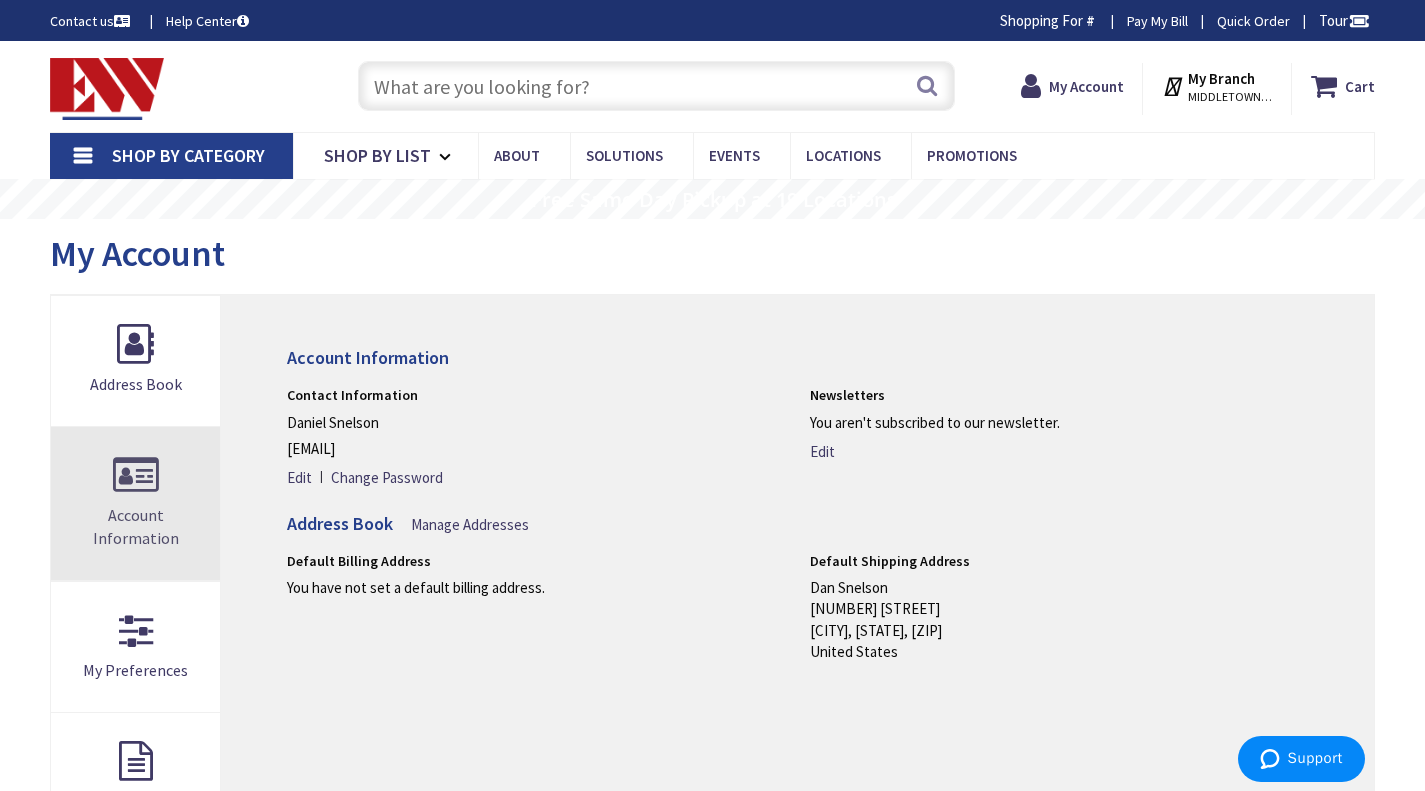 click on "Account Information" at bounding box center (135, 503) 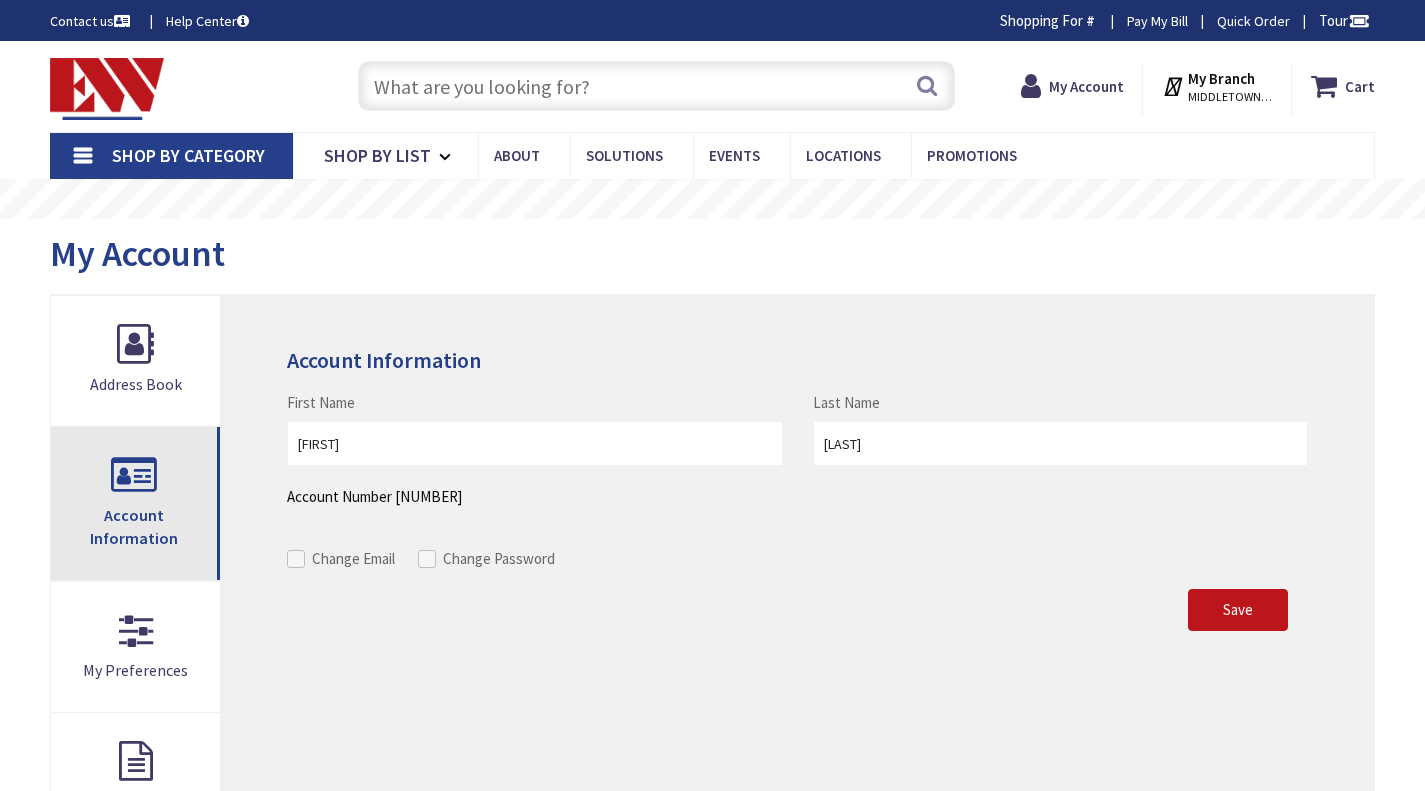 scroll, scrollTop: 0, scrollLeft: 0, axis: both 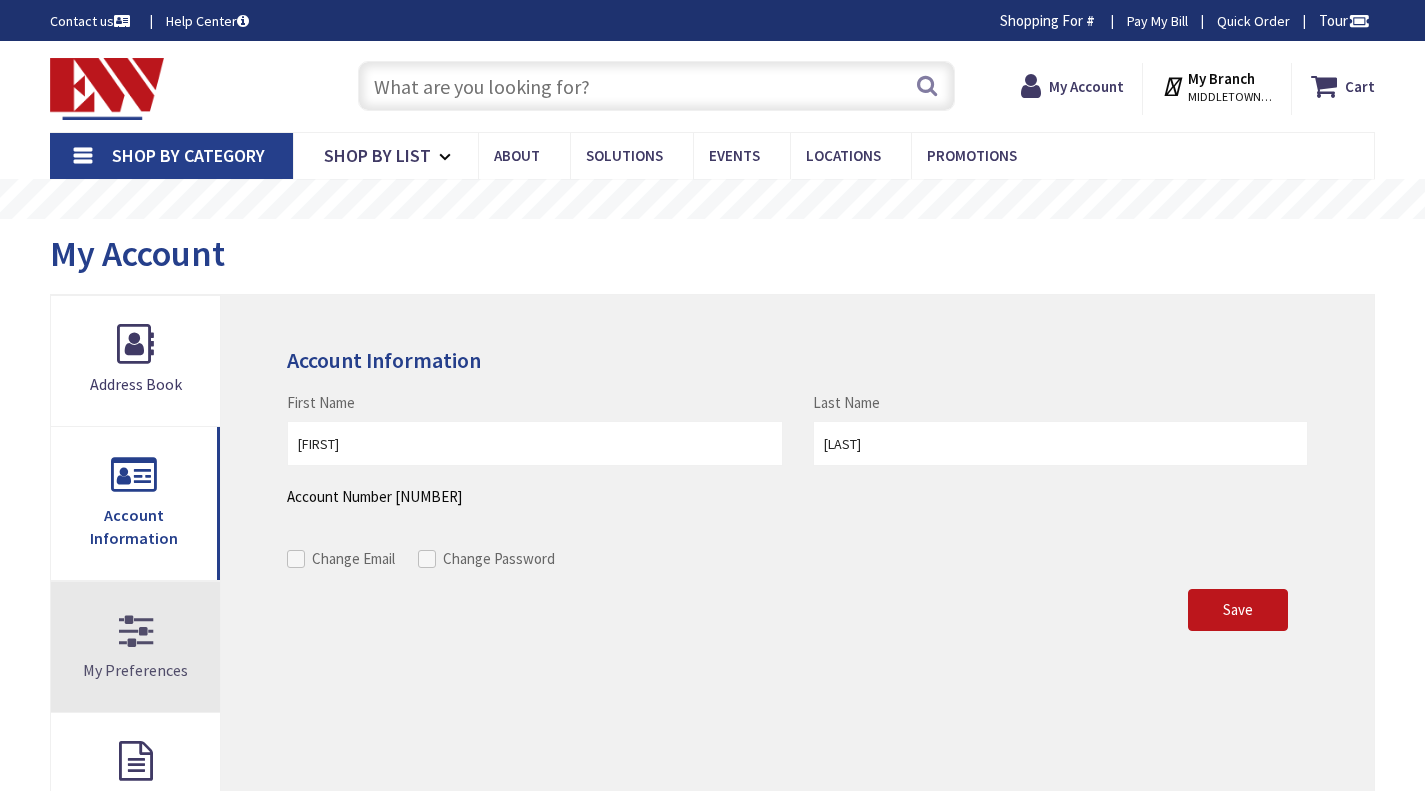 click on "My Preferences" at bounding box center (135, 647) 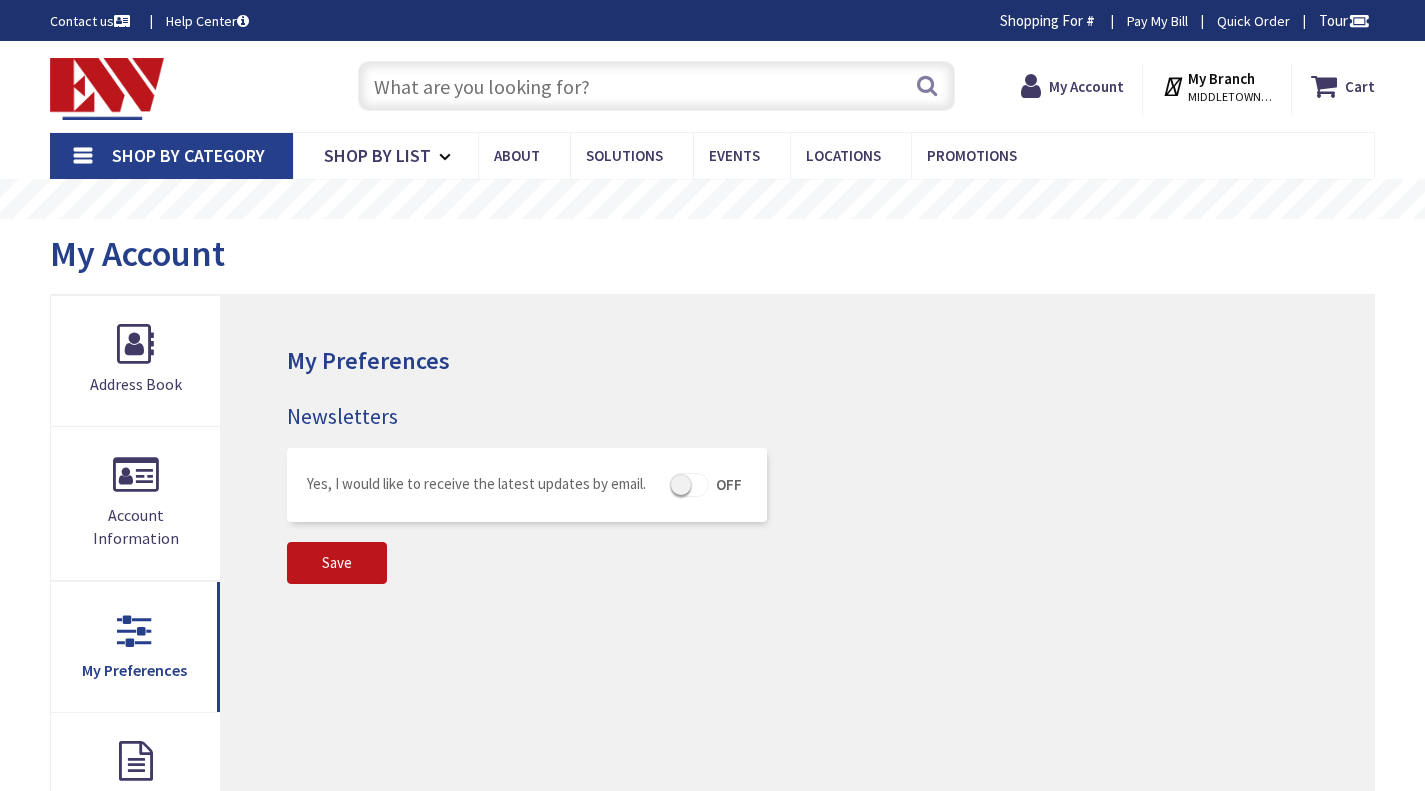 scroll, scrollTop: 0, scrollLeft: 0, axis: both 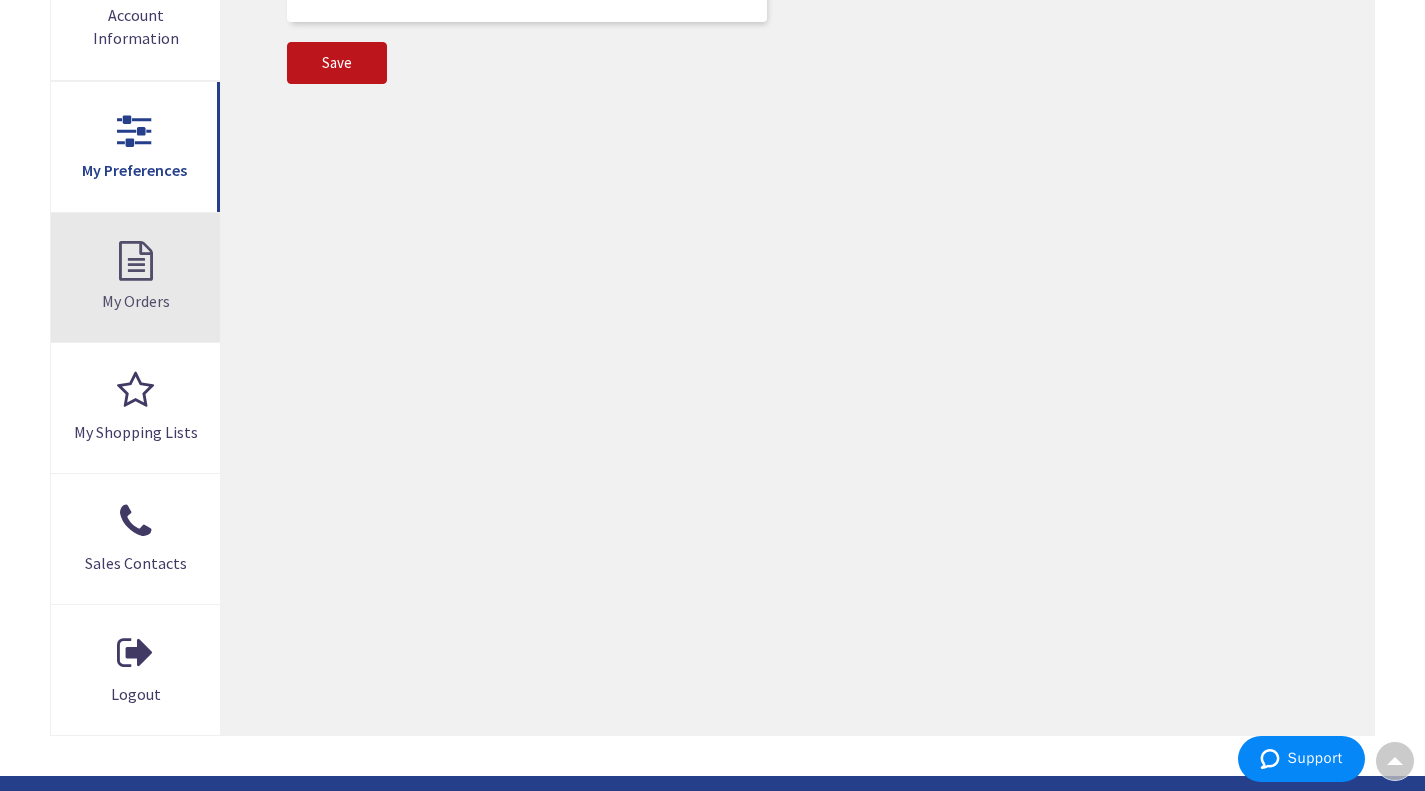 click on "My Orders" at bounding box center (135, 278) 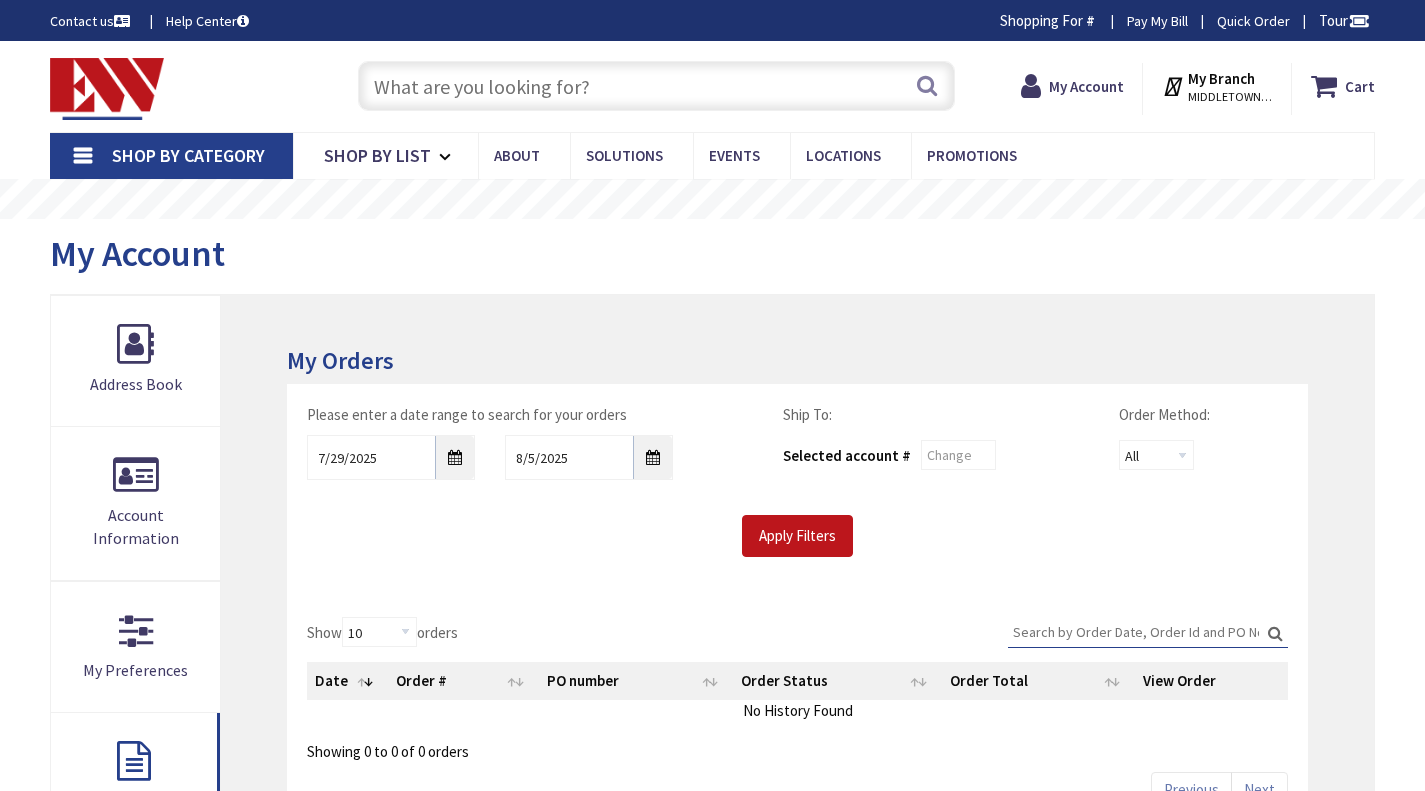 scroll, scrollTop: 0, scrollLeft: 0, axis: both 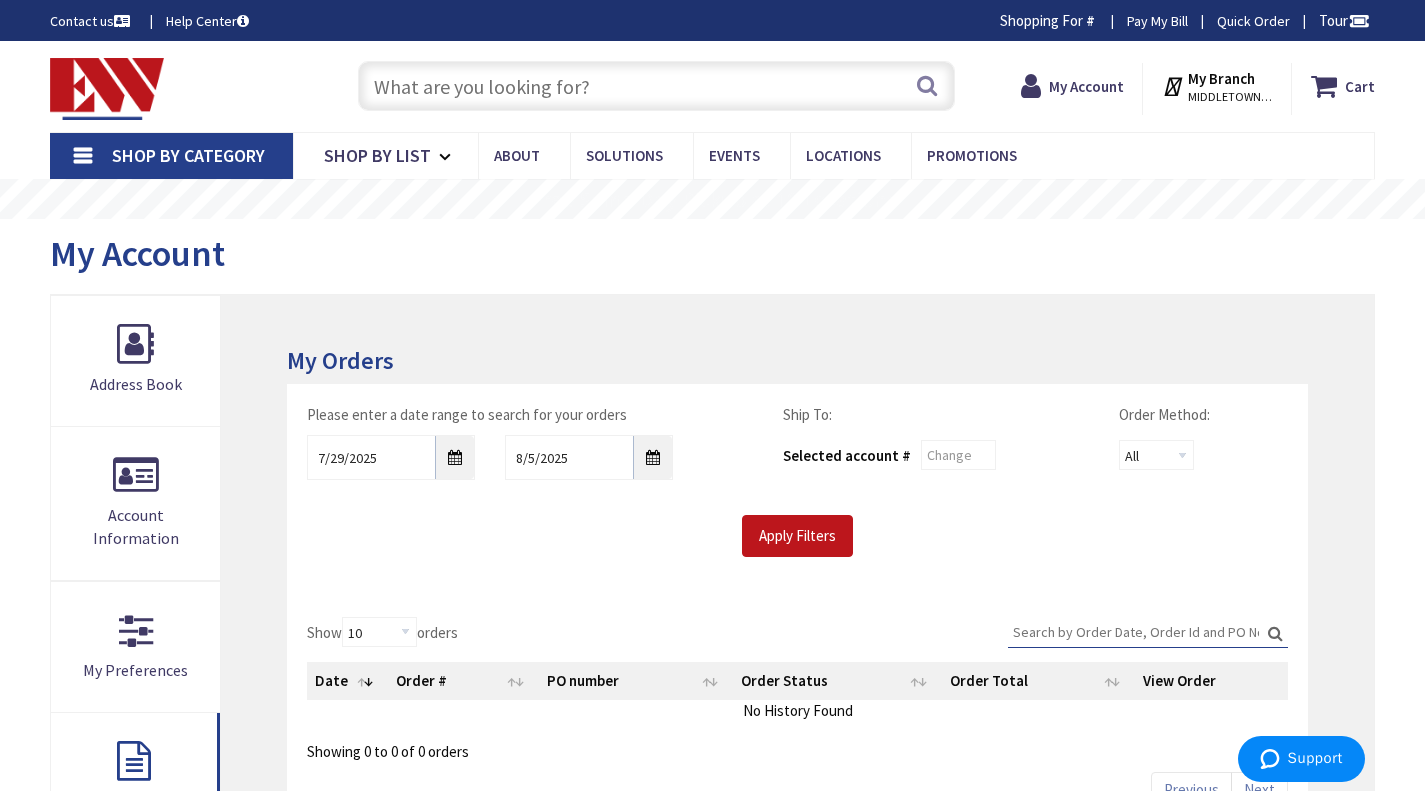 click on "My Account" at bounding box center (712, 256) 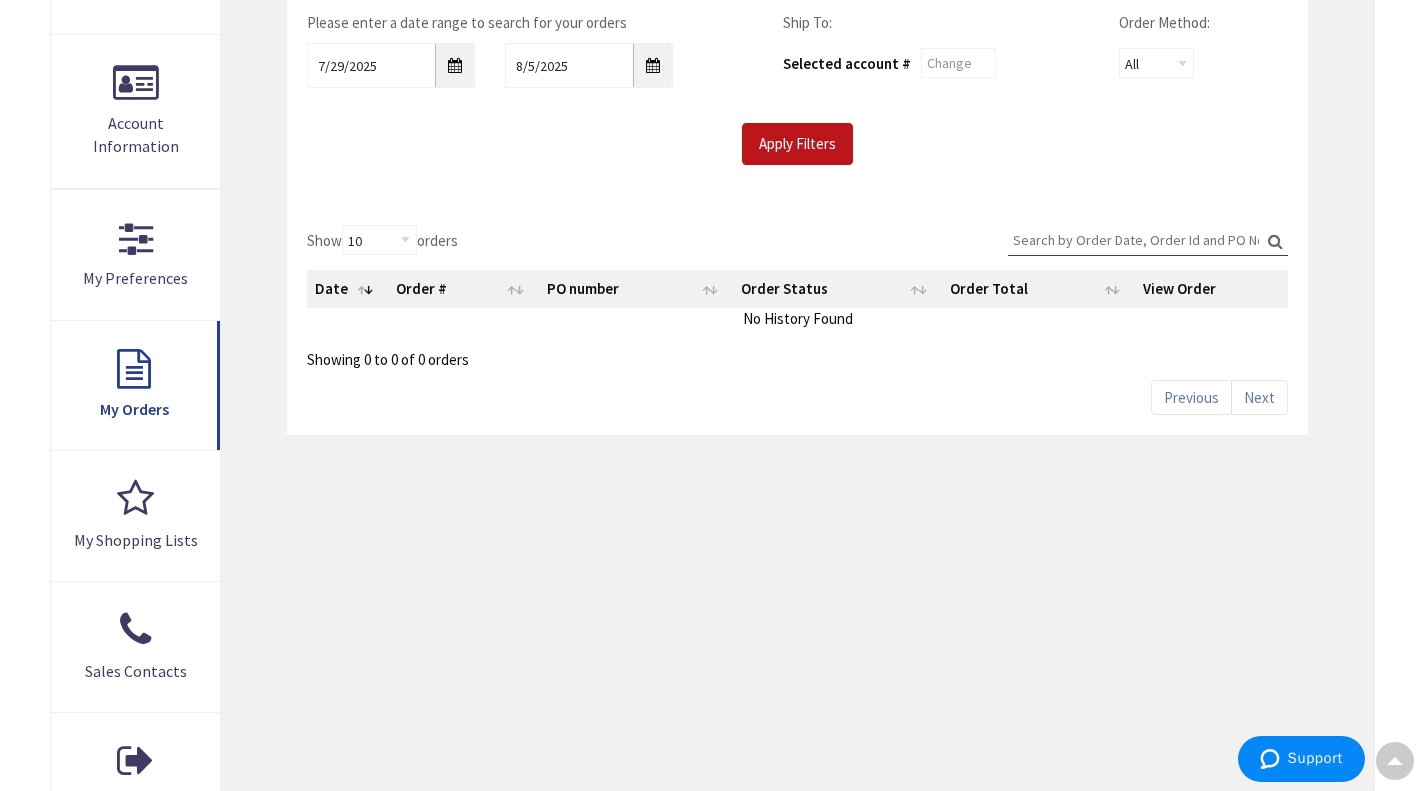 scroll, scrollTop: 300, scrollLeft: 0, axis: vertical 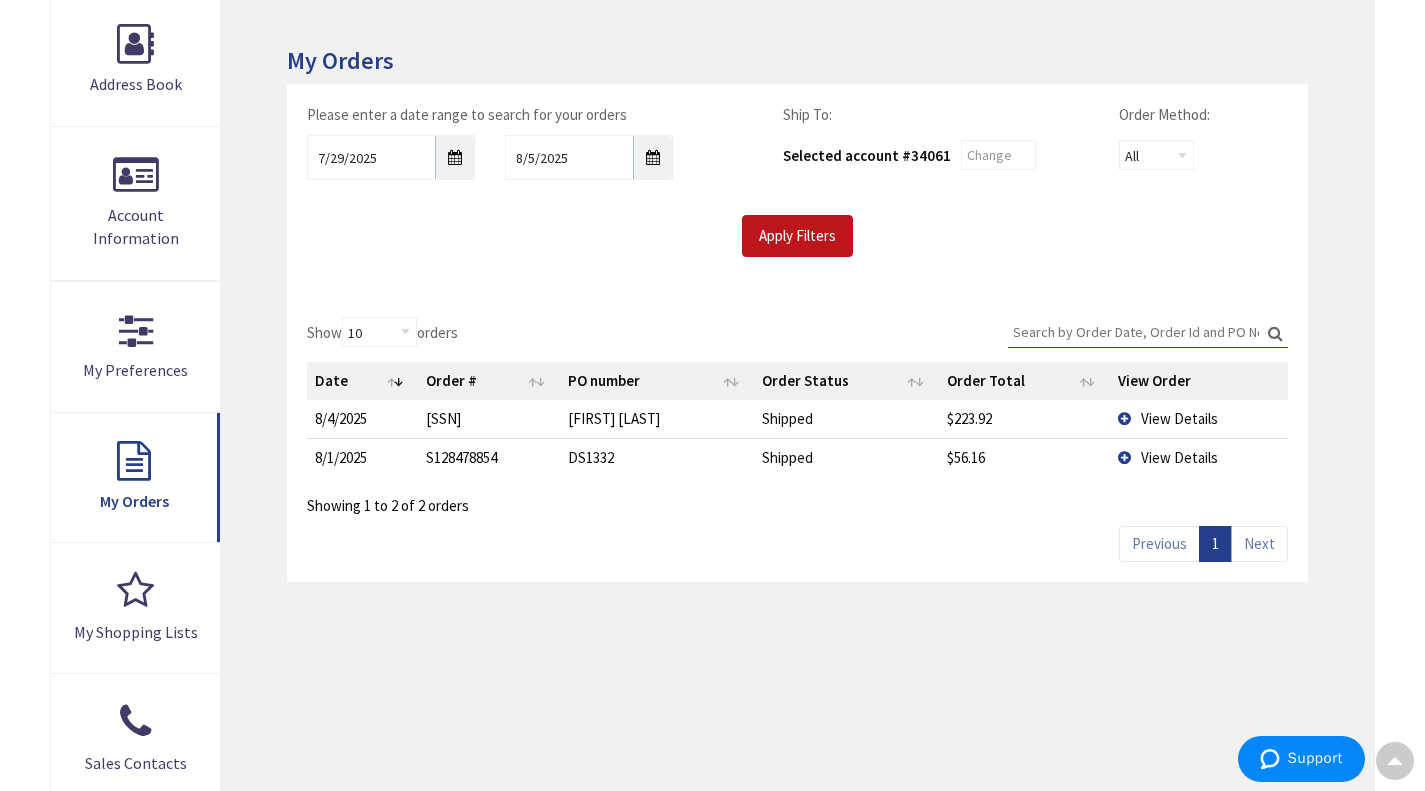 click on "View Details" at bounding box center [1179, 418] 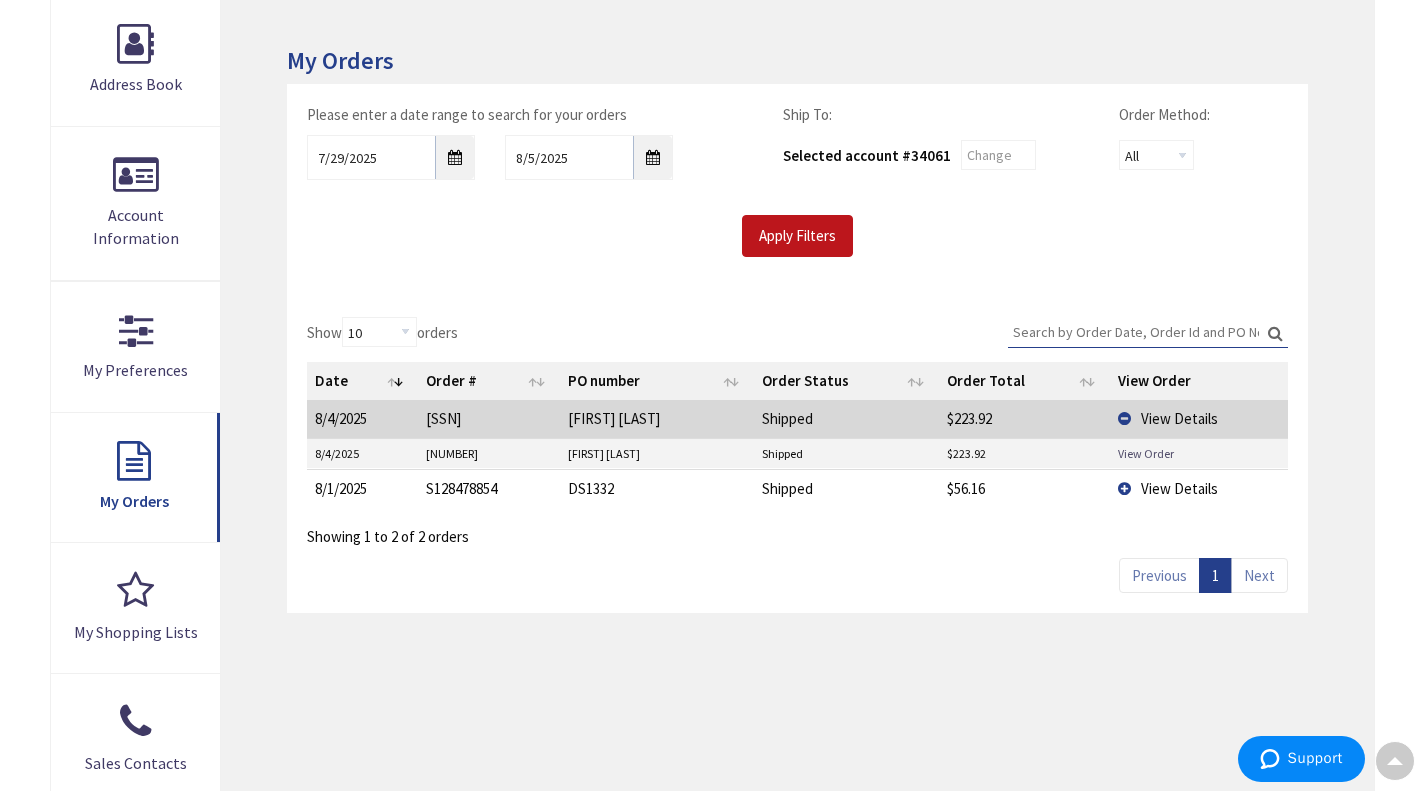 click on "View Order" at bounding box center (1146, 453) 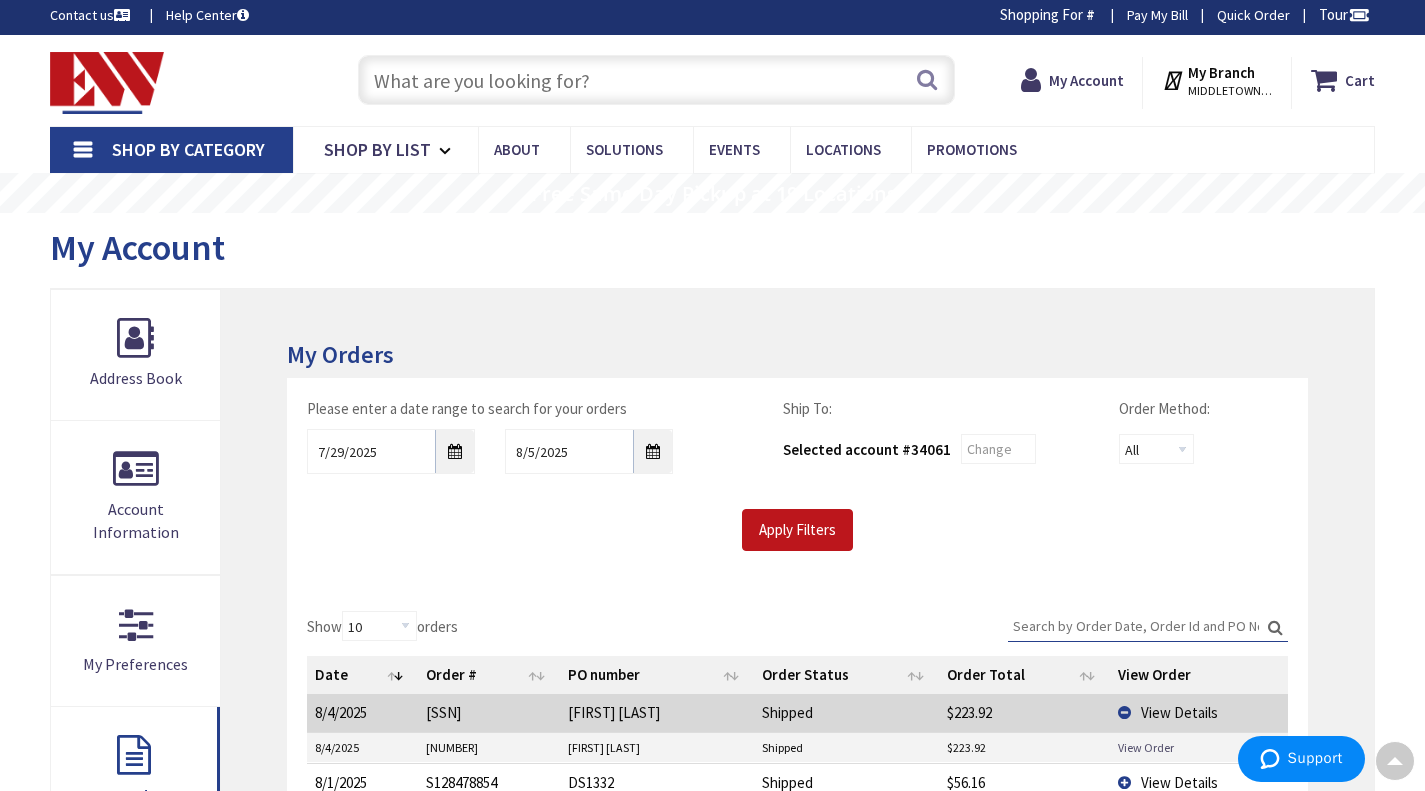 scroll, scrollTop: 0, scrollLeft: 0, axis: both 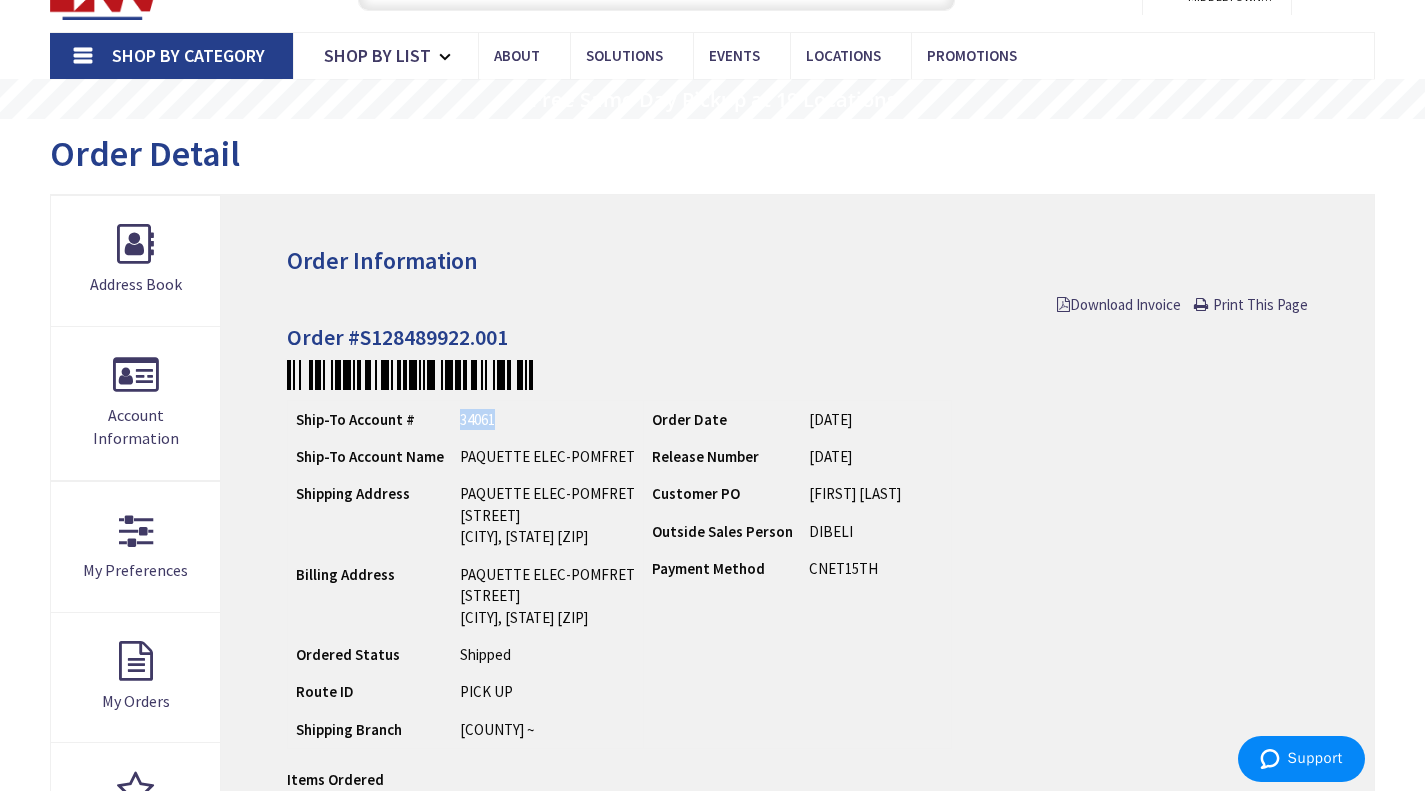 drag, startPoint x: 493, startPoint y: 420, endPoint x: 460, endPoint y: 420, distance: 33 